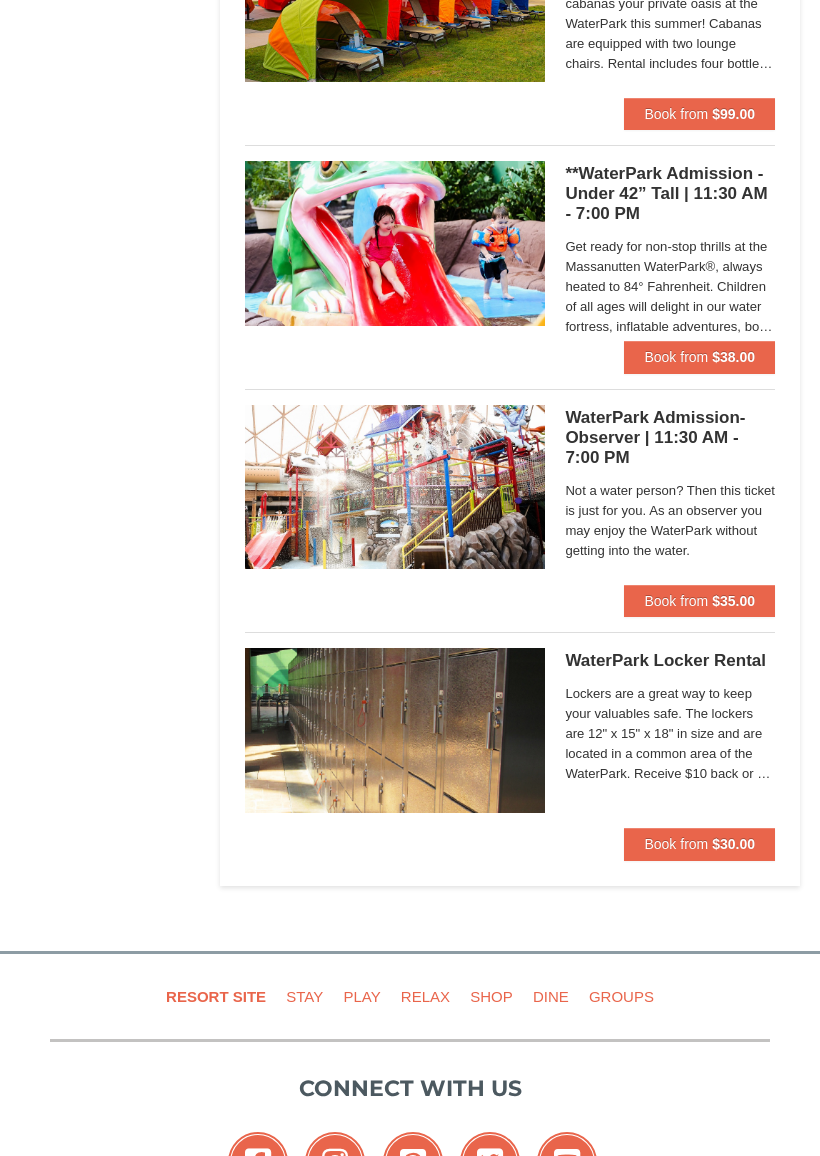 scroll, scrollTop: 1530, scrollLeft: 0, axis: vertical 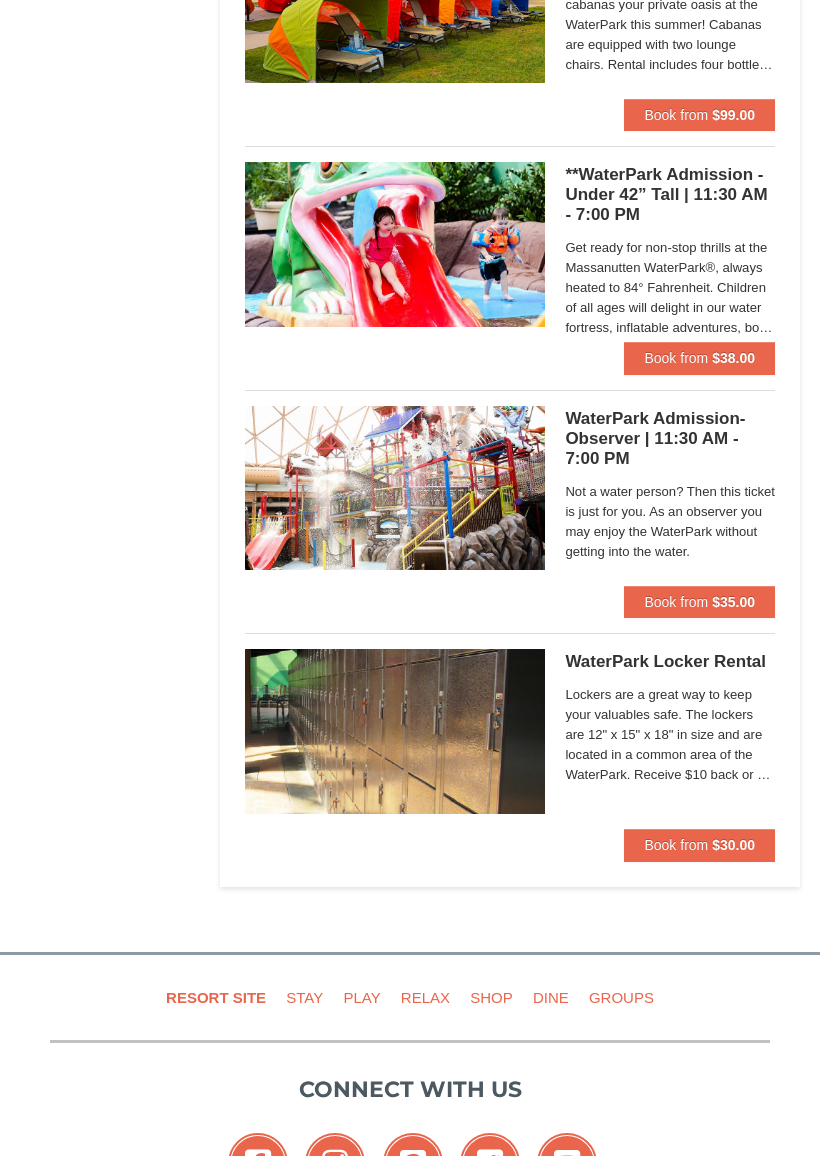 click on "Lockers are a great way to keep your valuables safe. The lockers are 12" x 15" x 18" in size and are located in a common area of the WaterPark. Receive $10 back or a $15 arcade card when the key is returned." at bounding box center (670, 735) 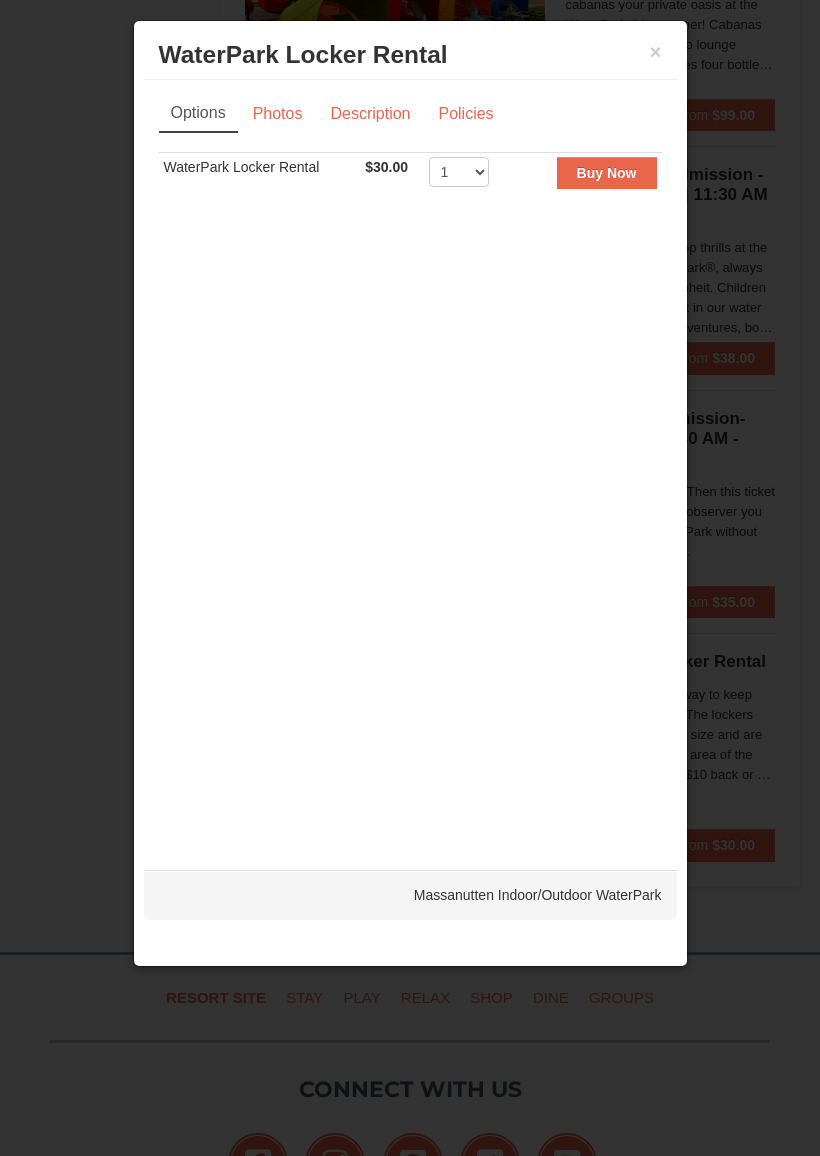 click on "Description" at bounding box center [370, 114] 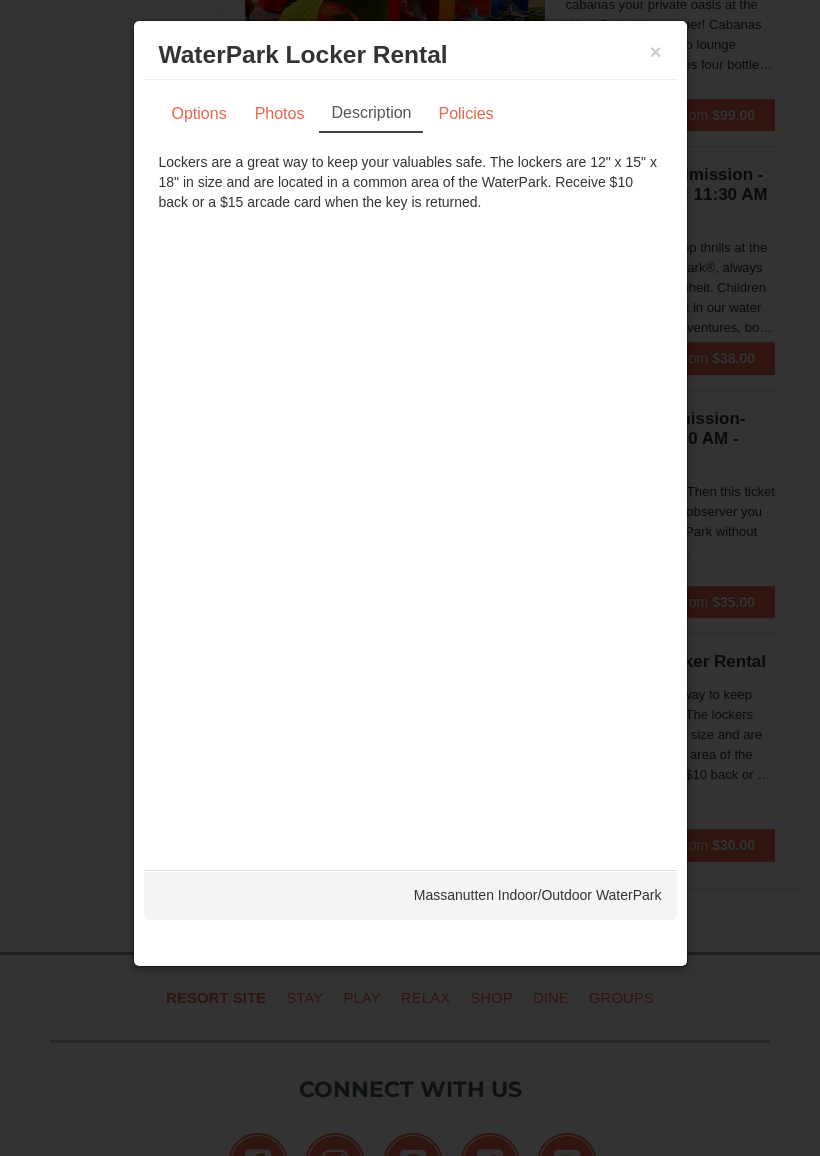 click on "Policies" at bounding box center [465, 114] 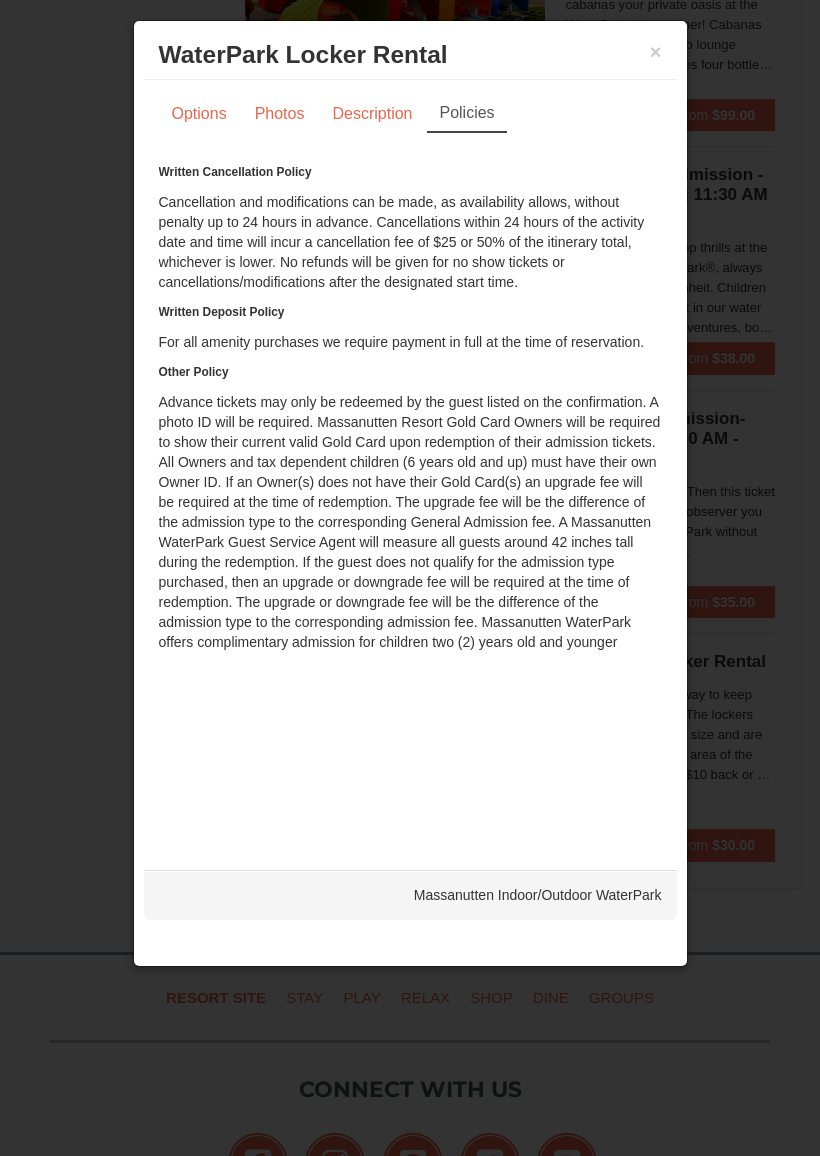 click at bounding box center [410, 578] 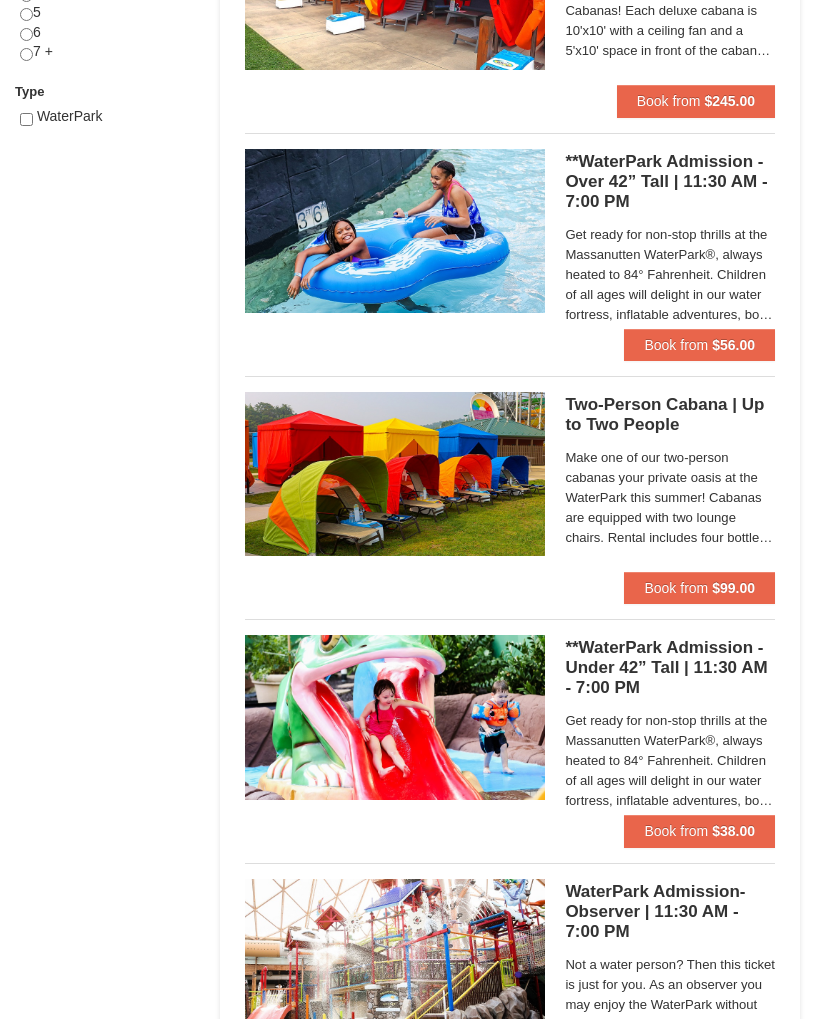 scroll, scrollTop: 1057, scrollLeft: 0, axis: vertical 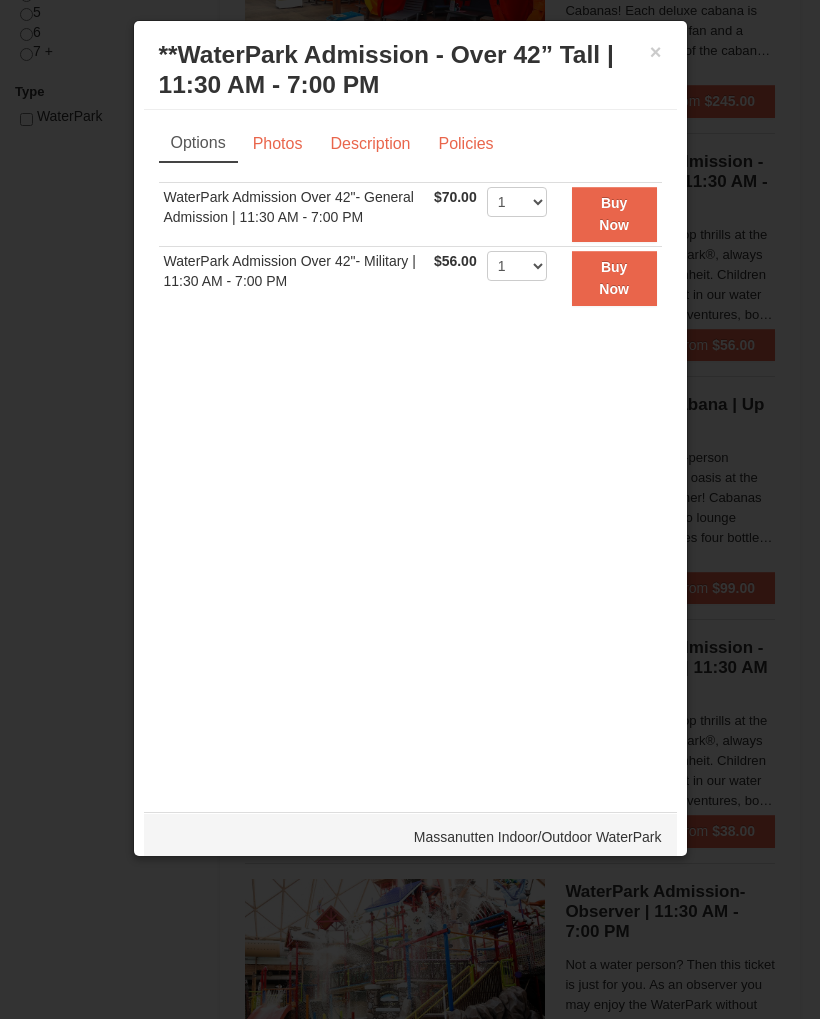 click at bounding box center (410, 509) 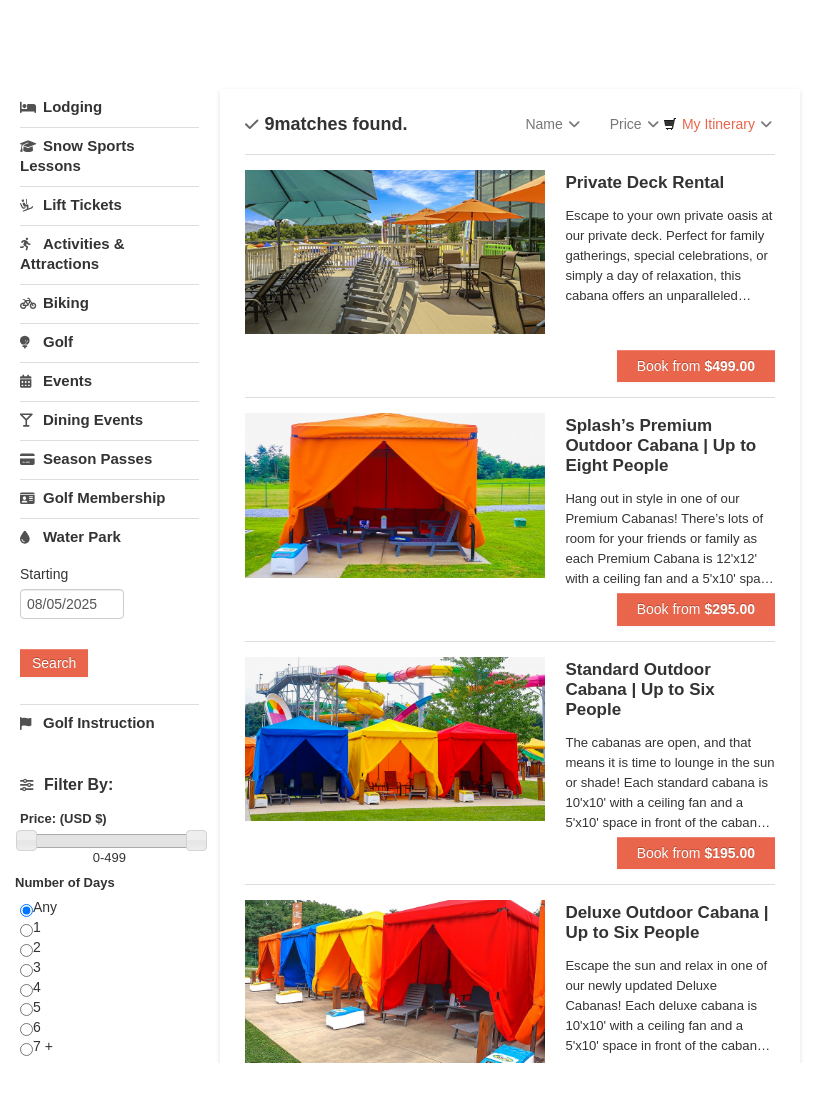 scroll, scrollTop: 0, scrollLeft: 0, axis: both 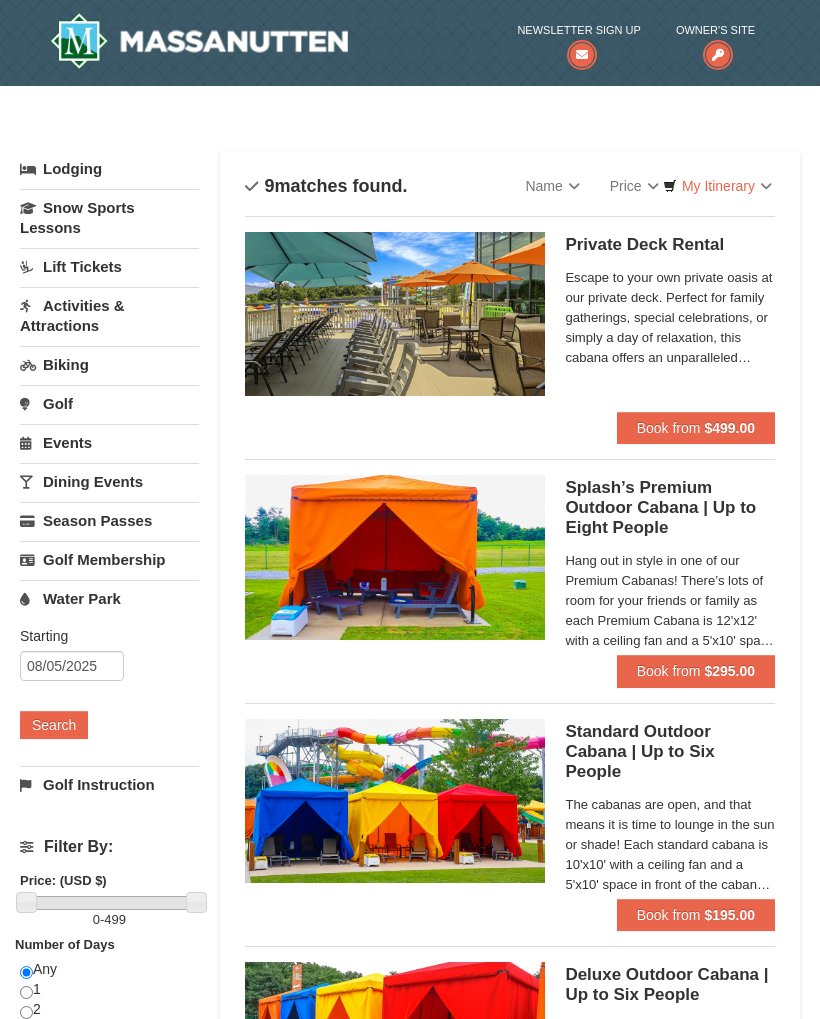 click on "Water Park" at bounding box center [109, 598] 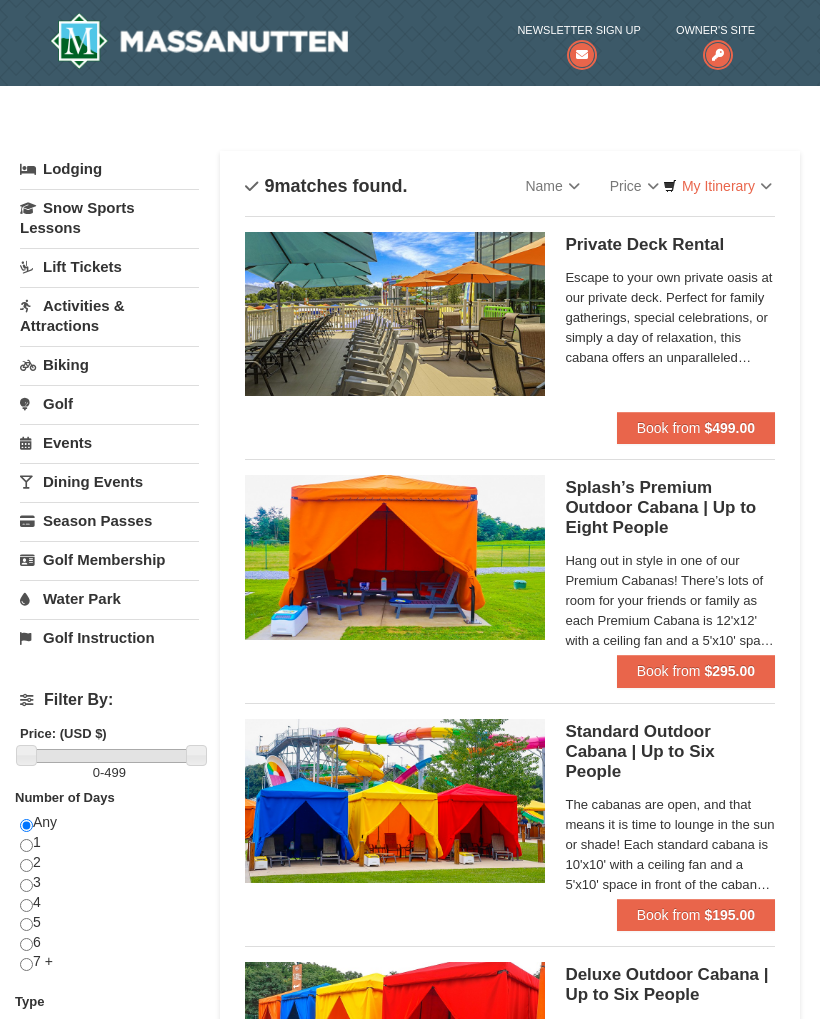 click on "Water Park" at bounding box center (109, 598) 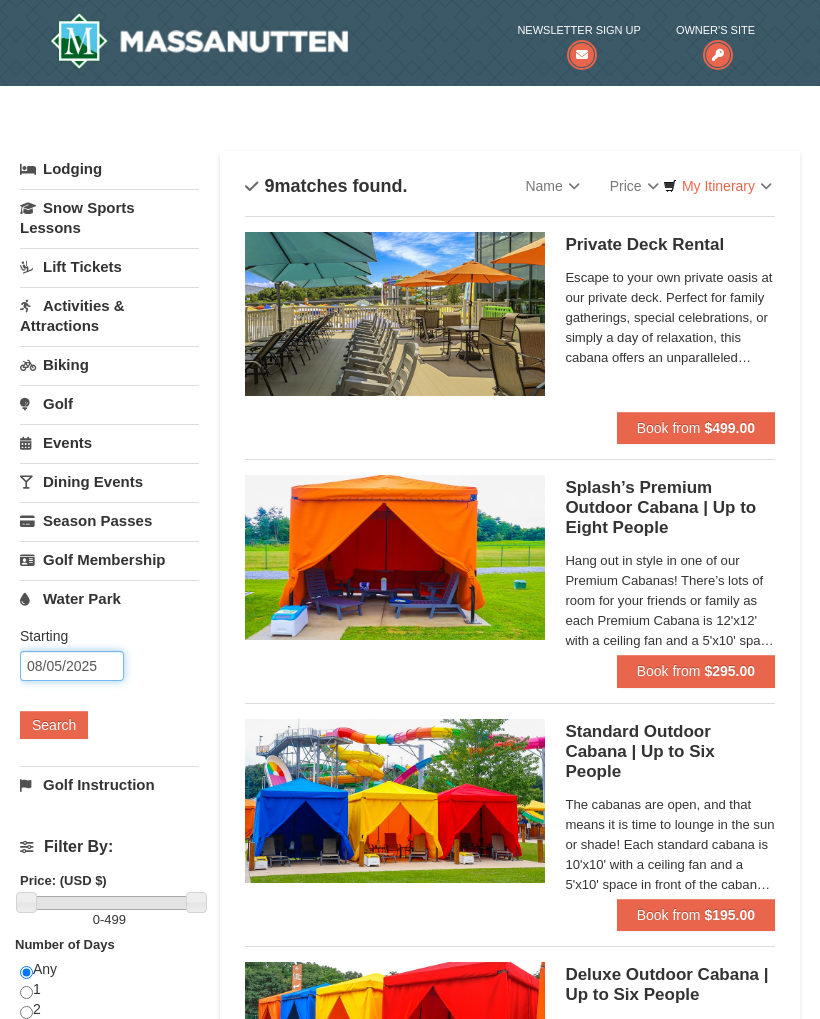 click on "08/05/2025" at bounding box center (72, 666) 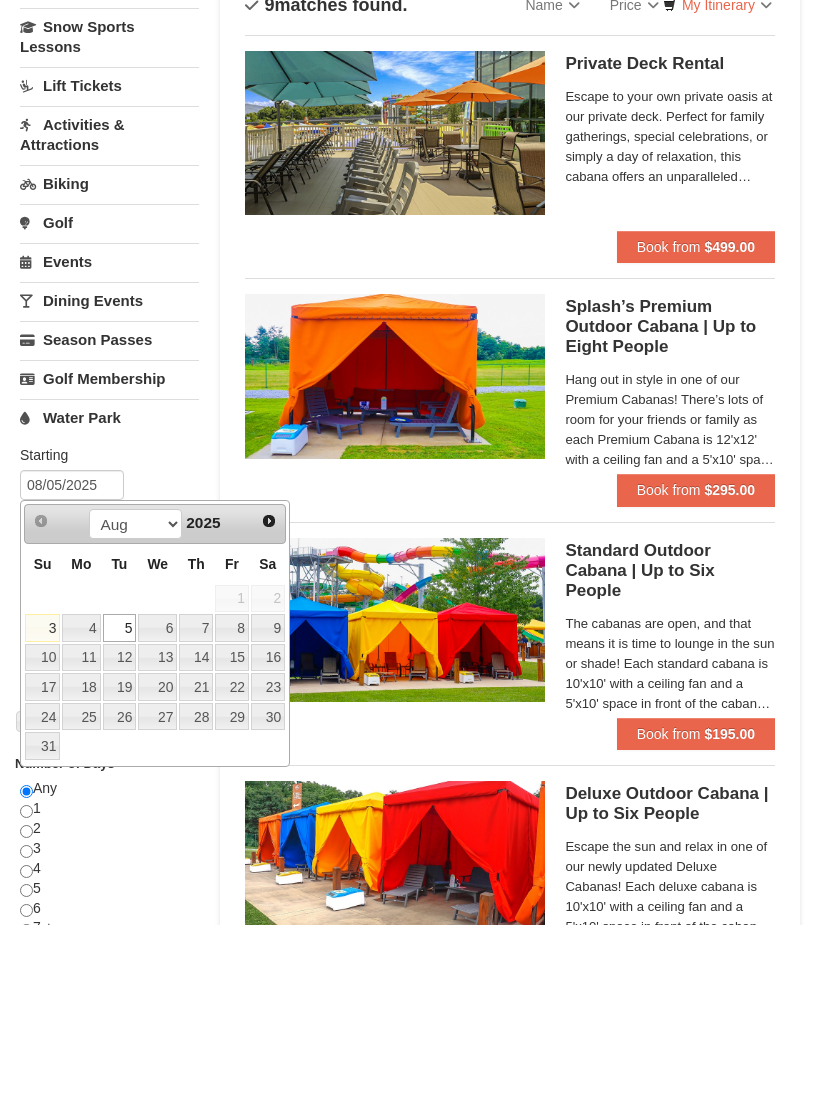 click on "3" at bounding box center (42, 809) 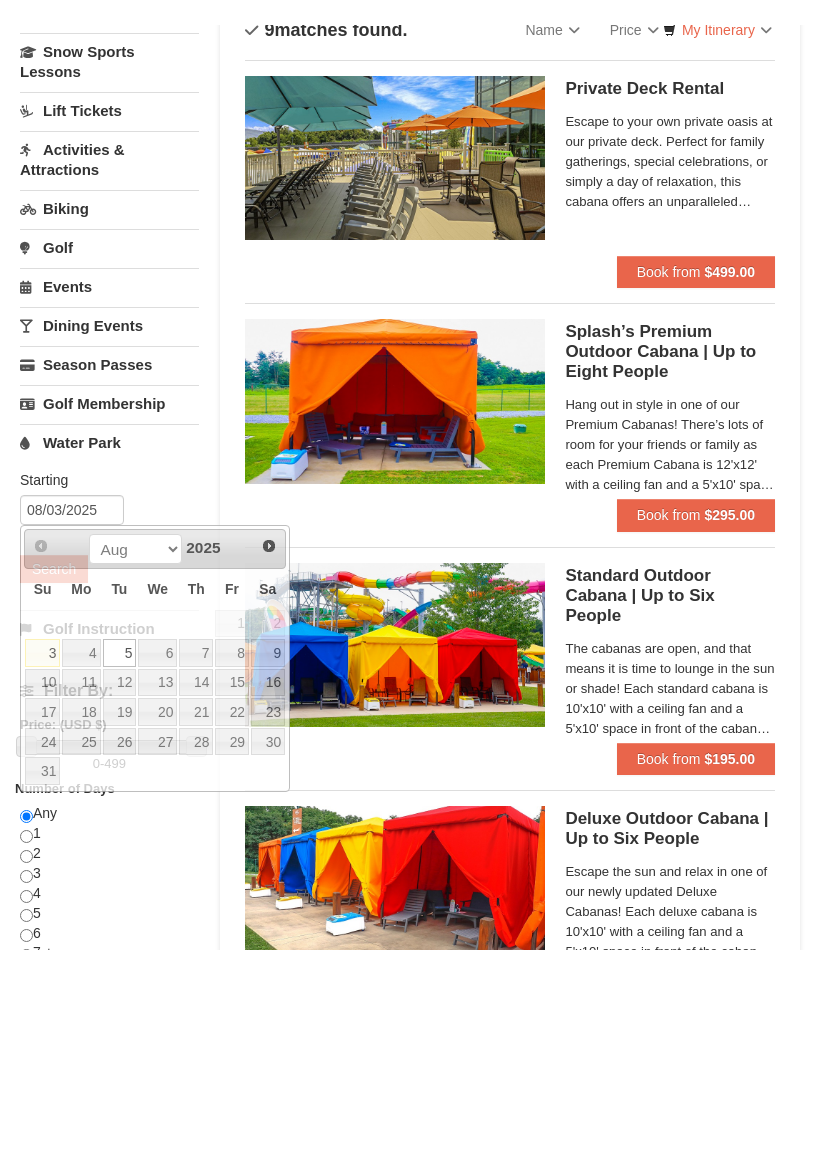scroll, scrollTop: 181, scrollLeft: 0, axis: vertical 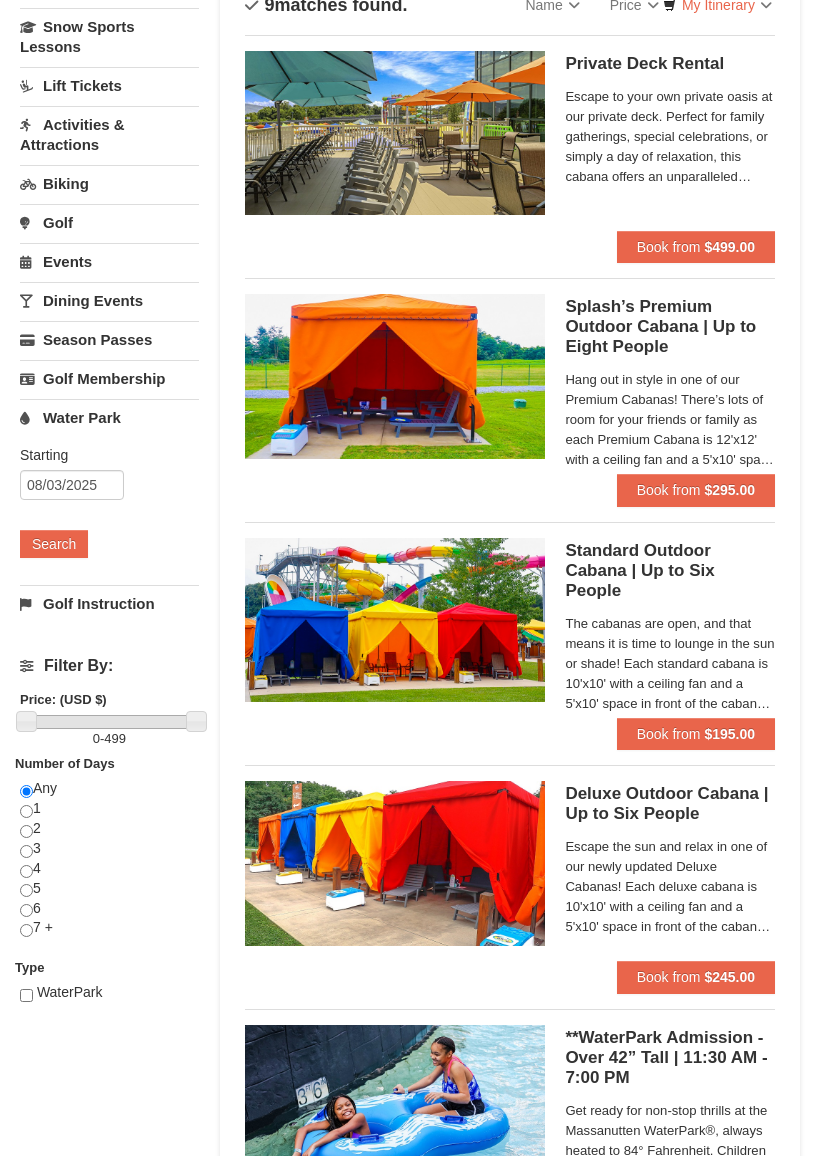 click on "Search" at bounding box center [54, 544] 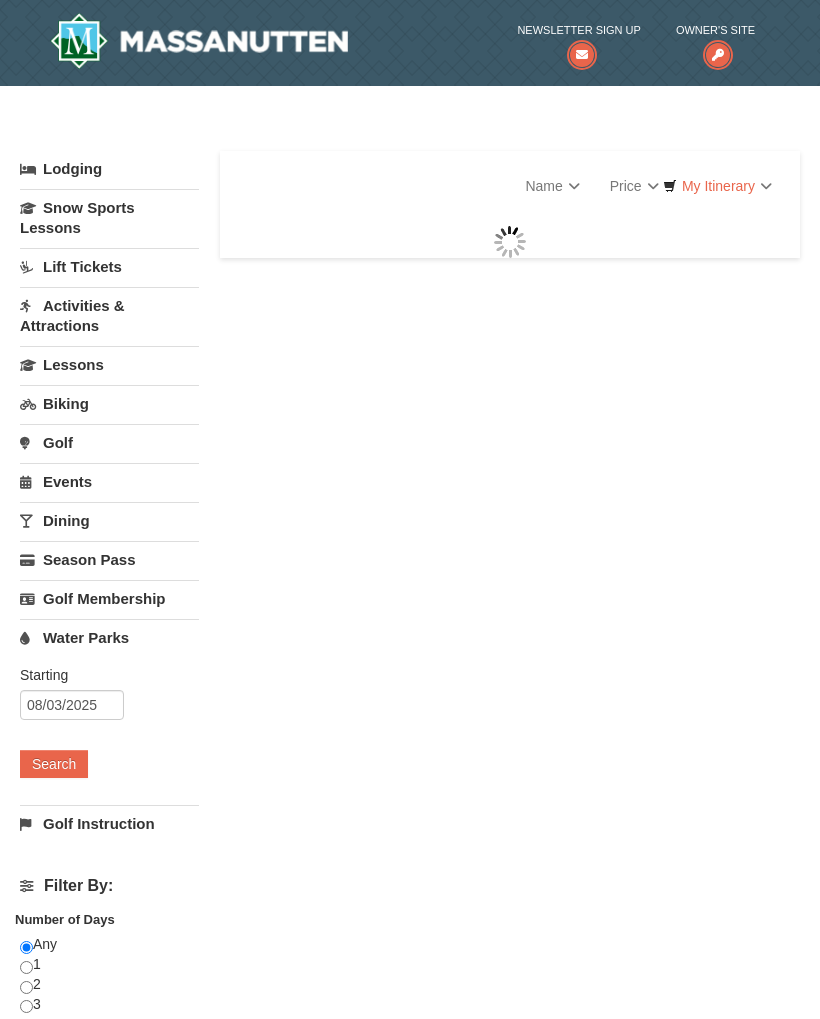 scroll, scrollTop: 0, scrollLeft: 0, axis: both 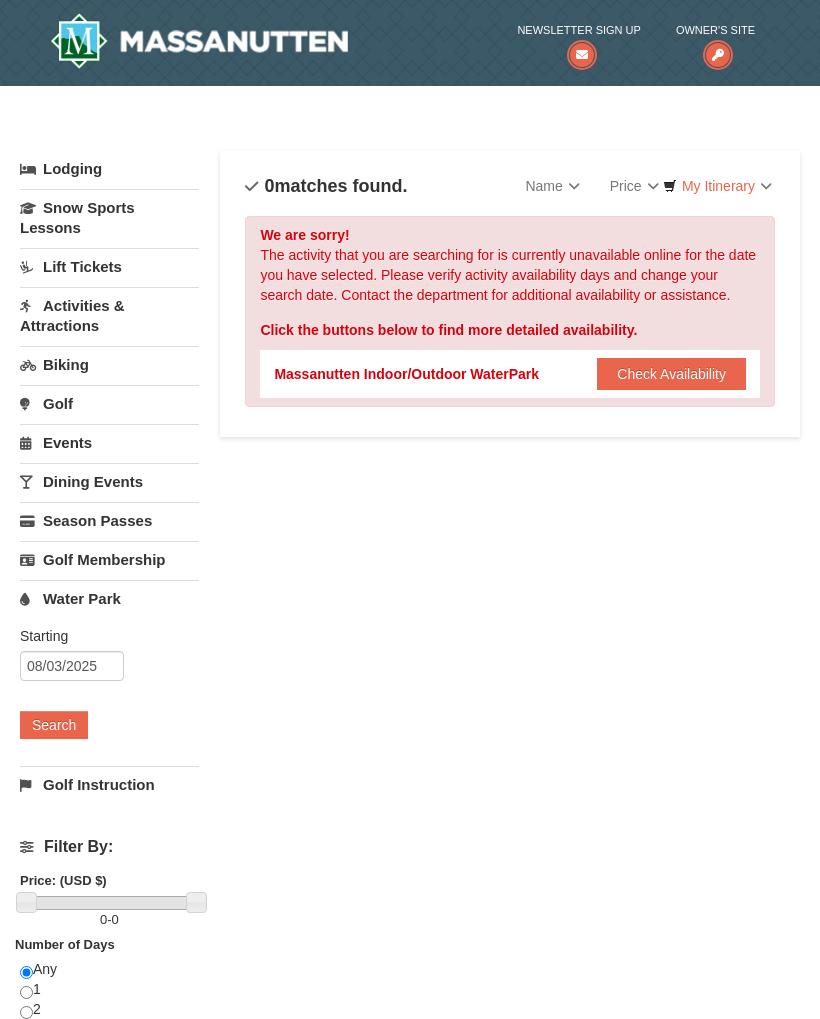click on "Check Availability" at bounding box center [671, 374] 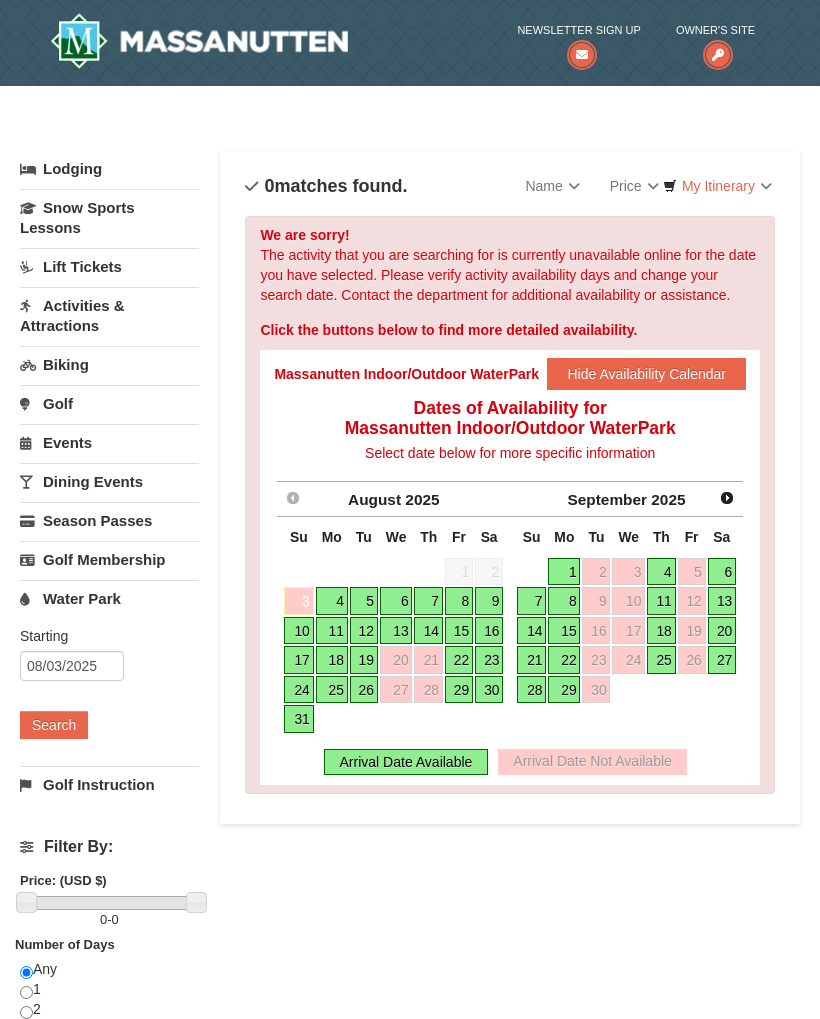 click on "Arrival Date Available" at bounding box center [406, 762] 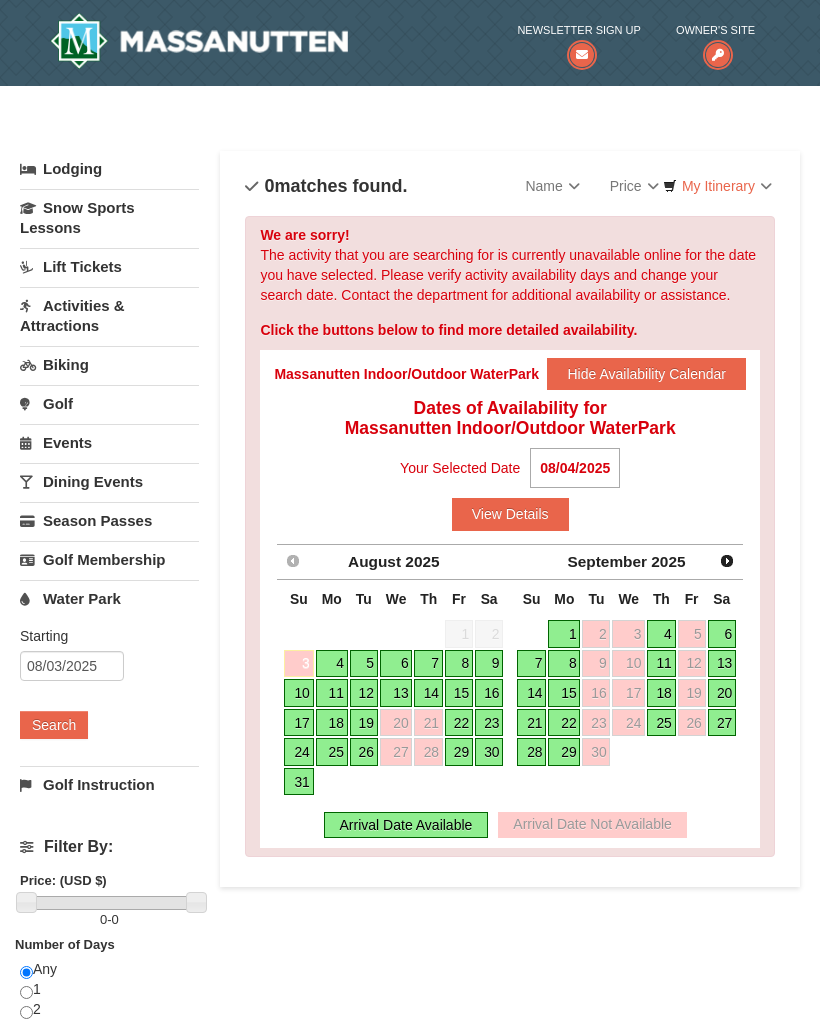 click on "View Details" at bounding box center [510, 514] 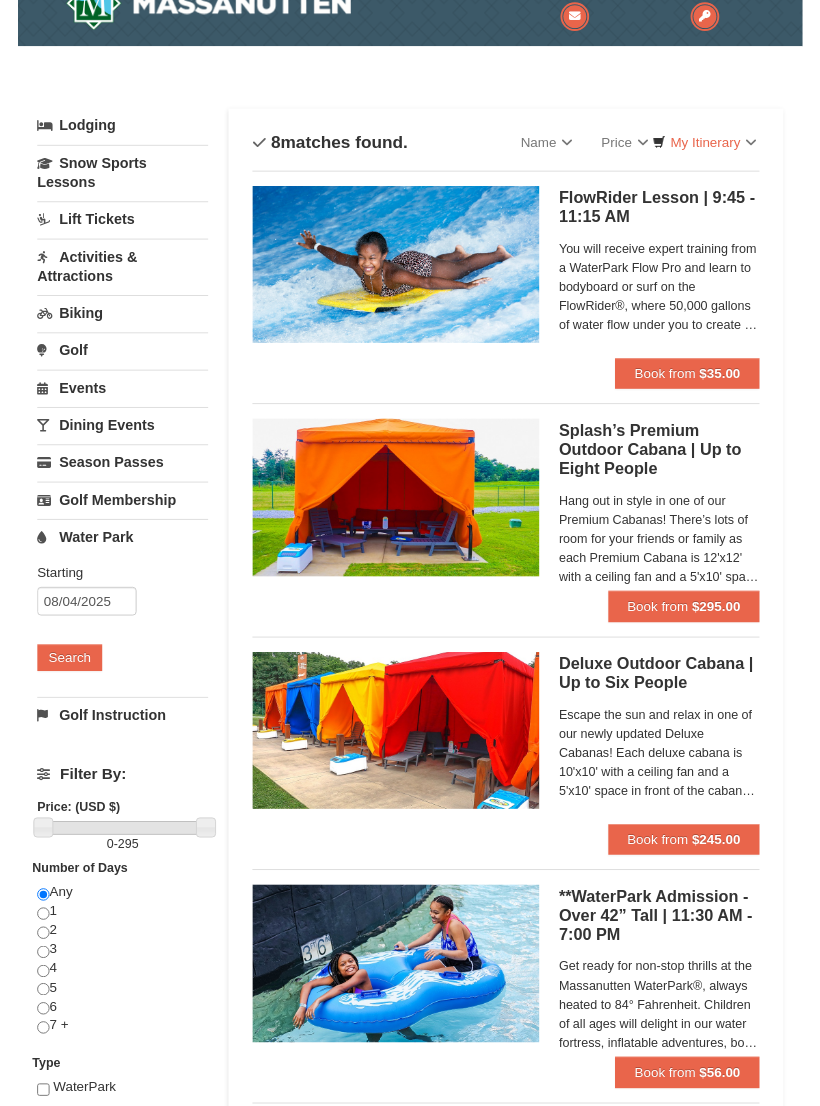 scroll, scrollTop: 37, scrollLeft: 0, axis: vertical 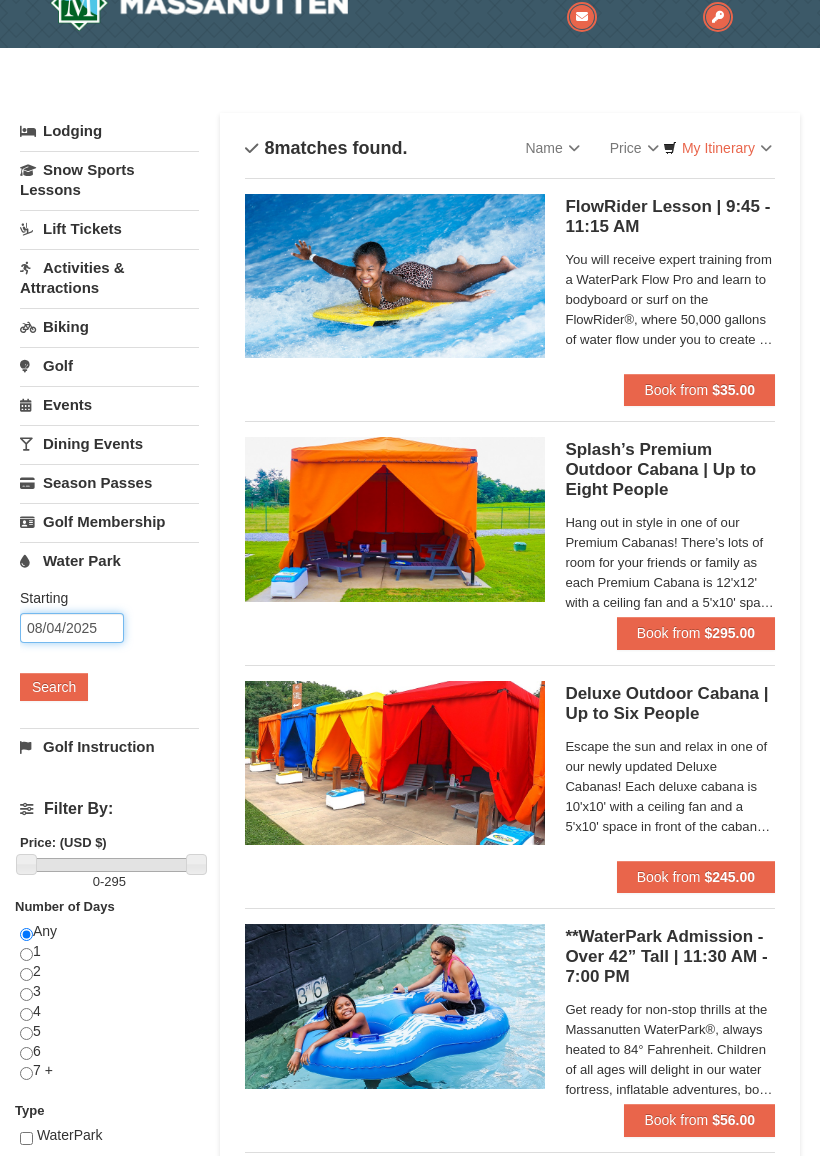 click on "08/04/2025" at bounding box center (72, 629) 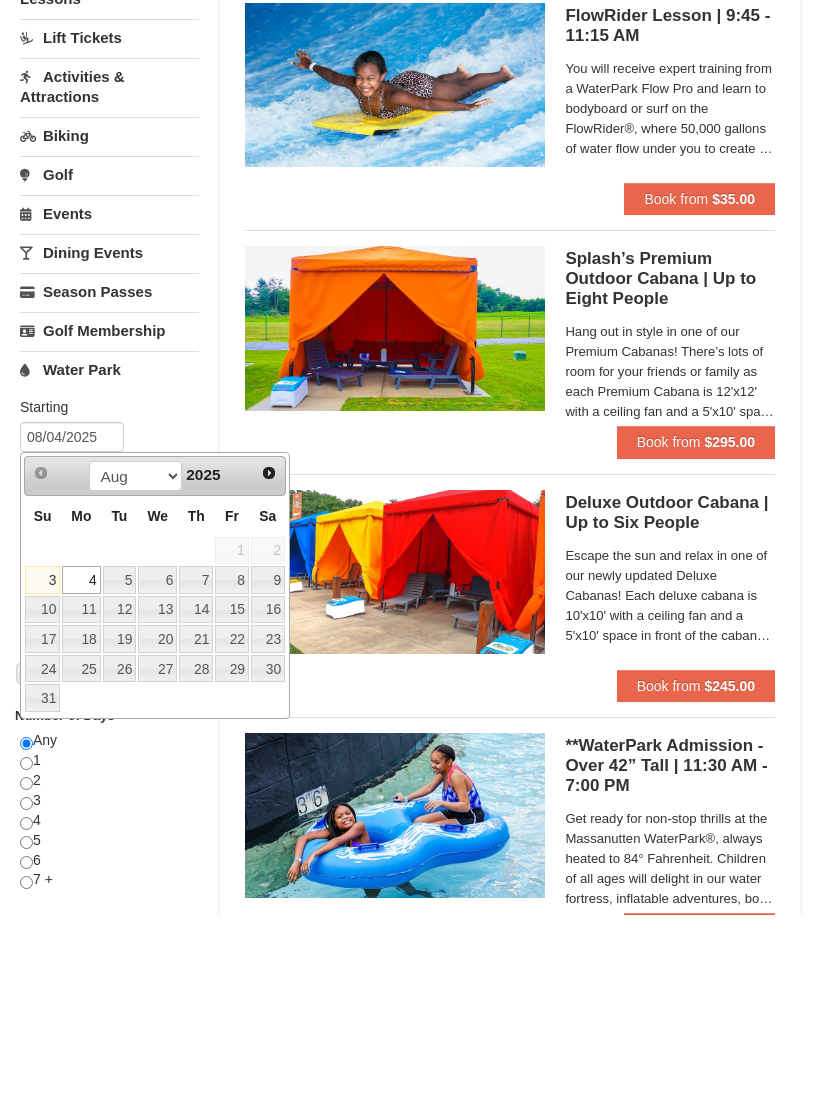 click on "3" at bounding box center [42, 772] 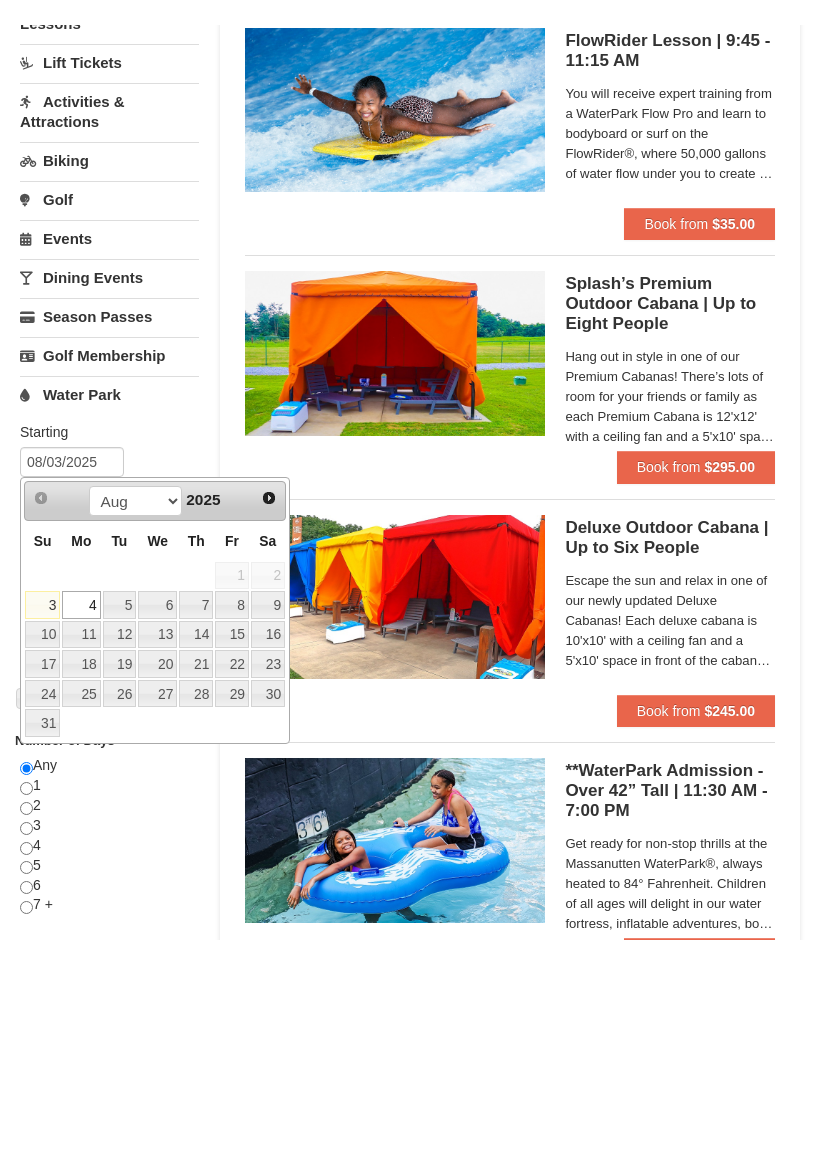 scroll, scrollTop: 229, scrollLeft: 0, axis: vertical 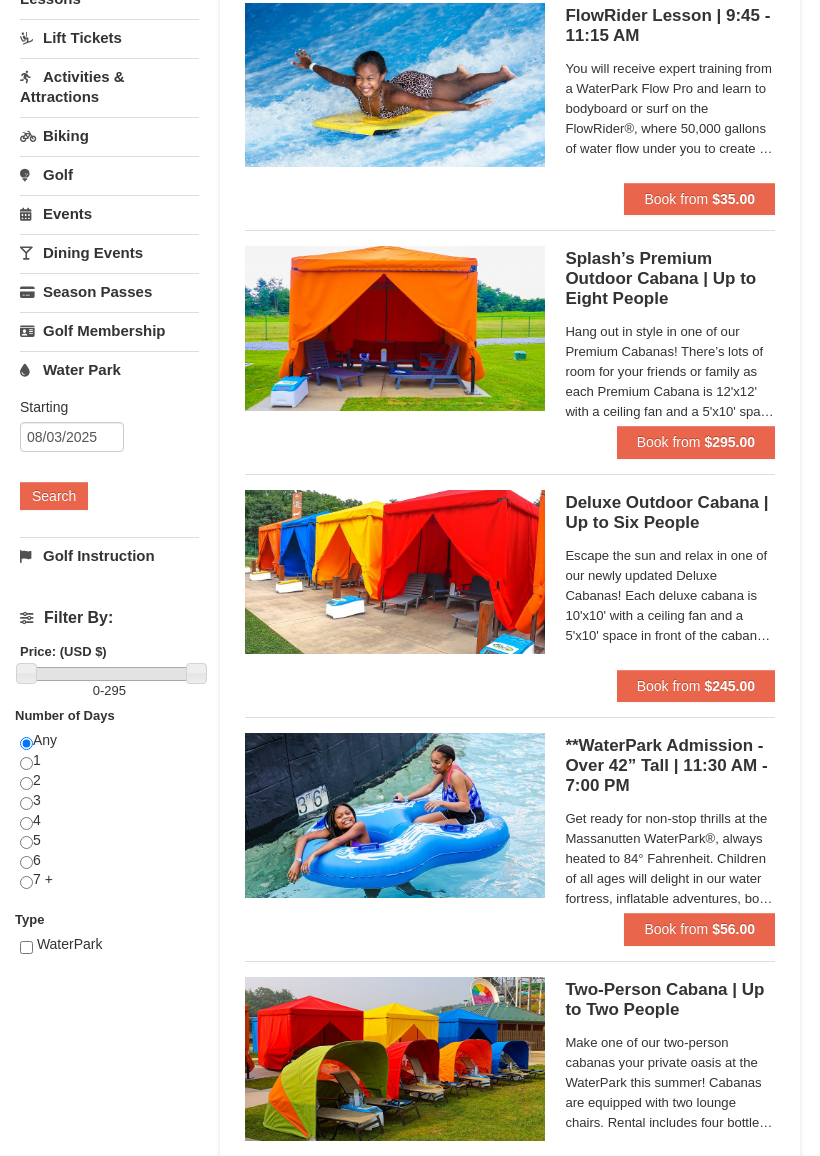 click on "Search" at bounding box center (54, 496) 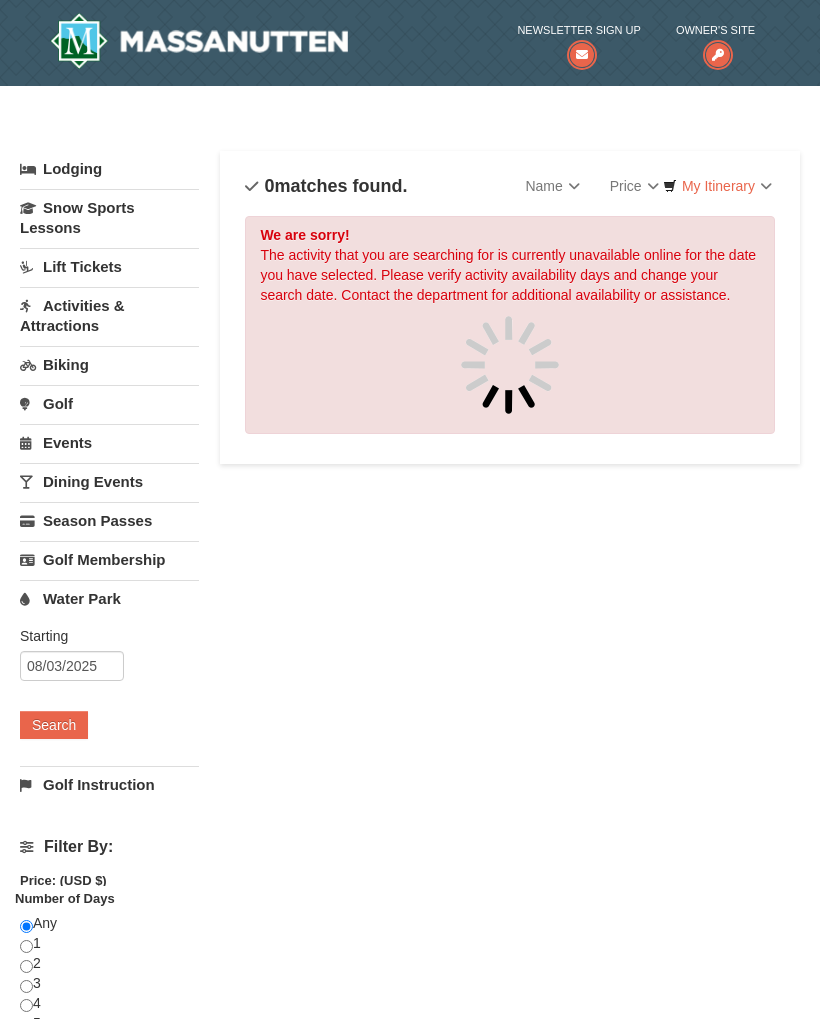 scroll, scrollTop: 0, scrollLeft: 0, axis: both 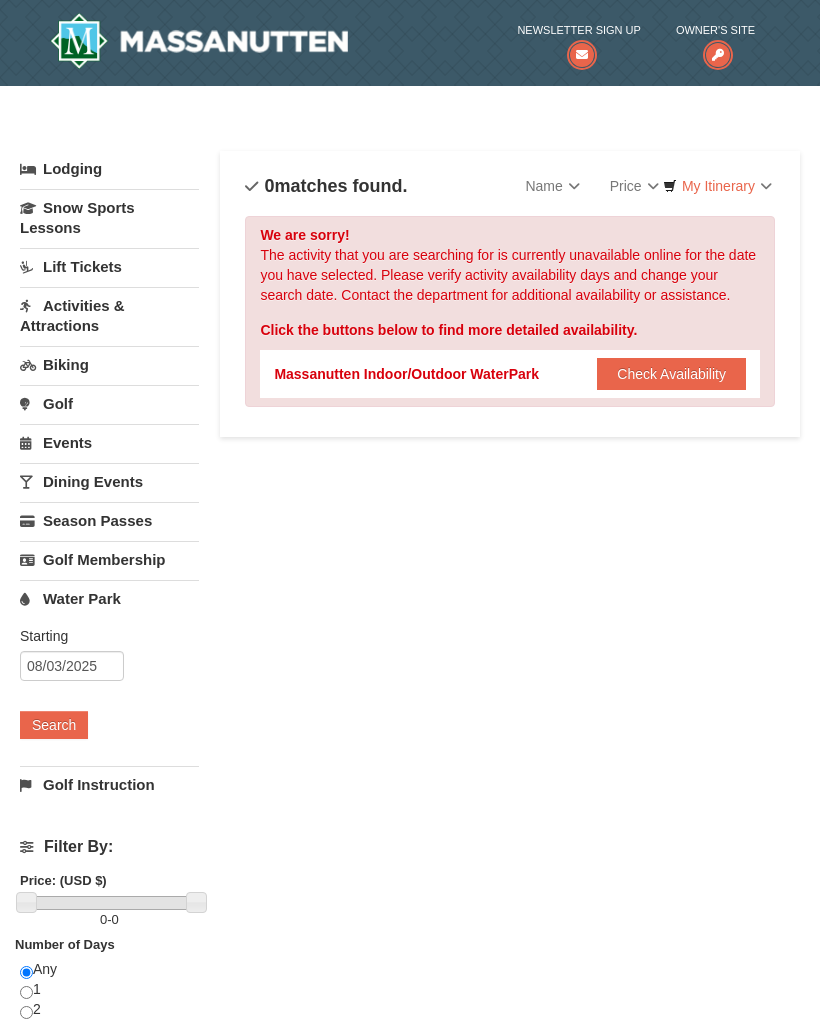 click on "Check Availability" at bounding box center [671, 374] 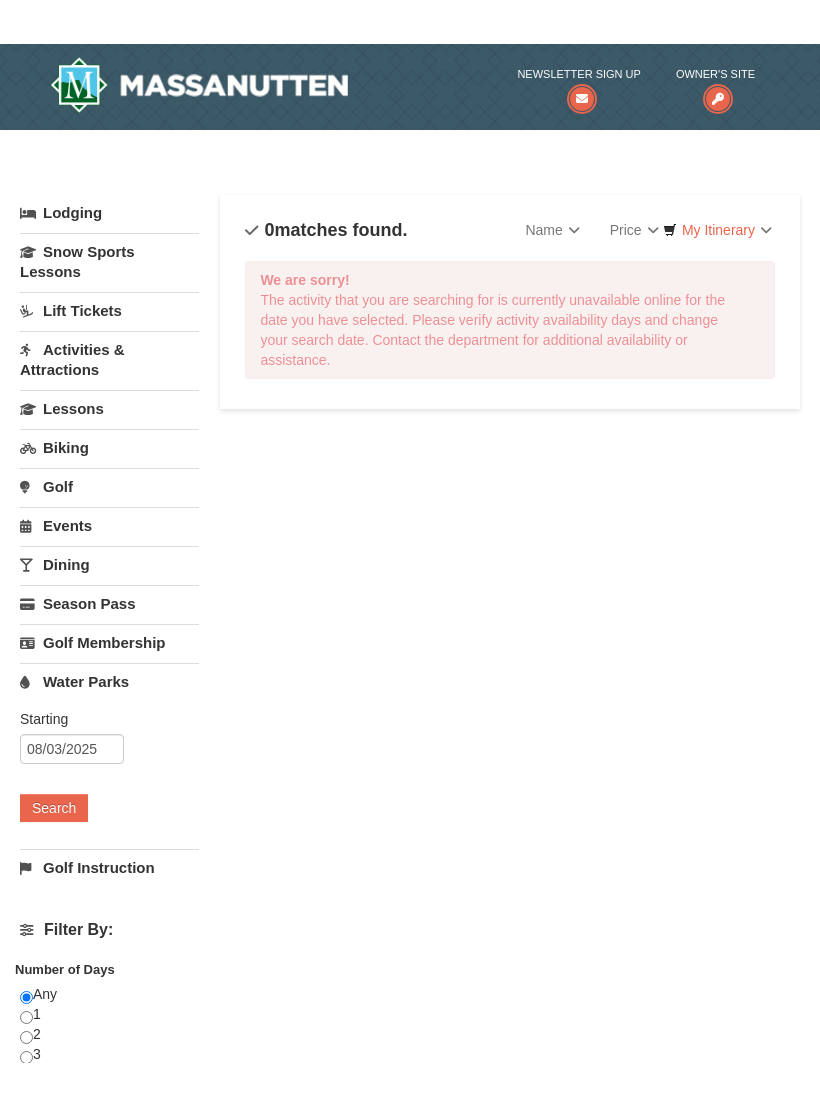 scroll, scrollTop: 0, scrollLeft: 0, axis: both 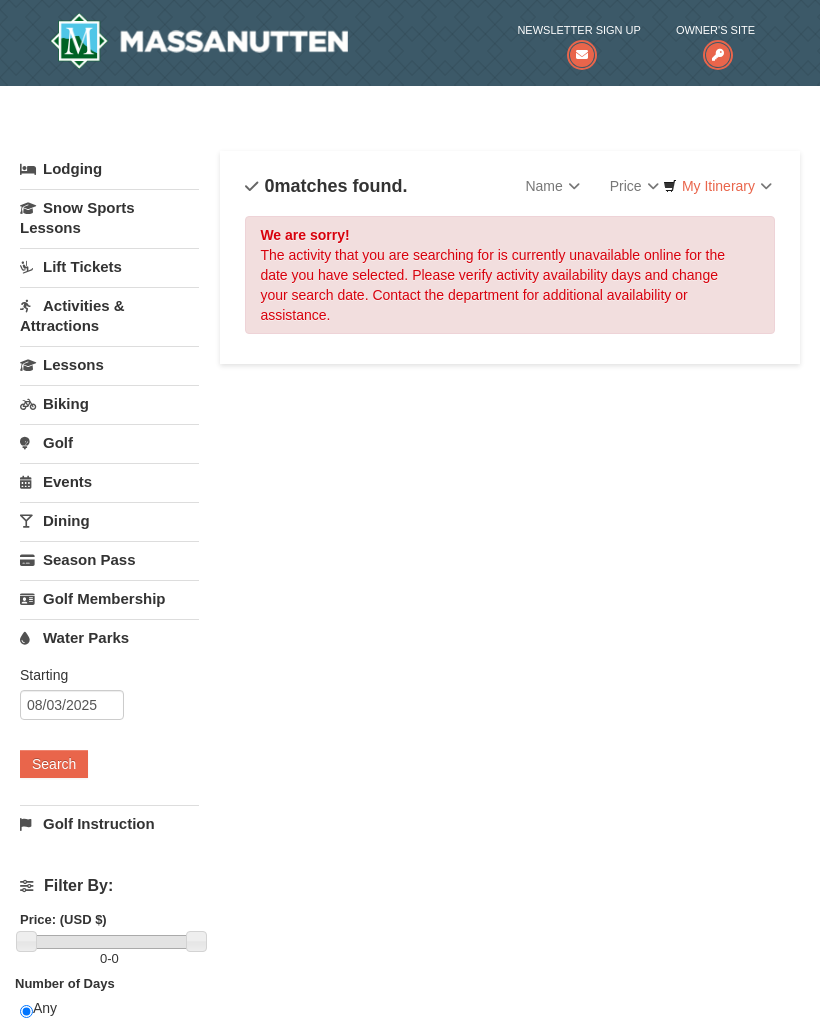 click on "Starting Please format dates MM/DD/YYYY
[DATE]
Search" at bounding box center [109, 729] 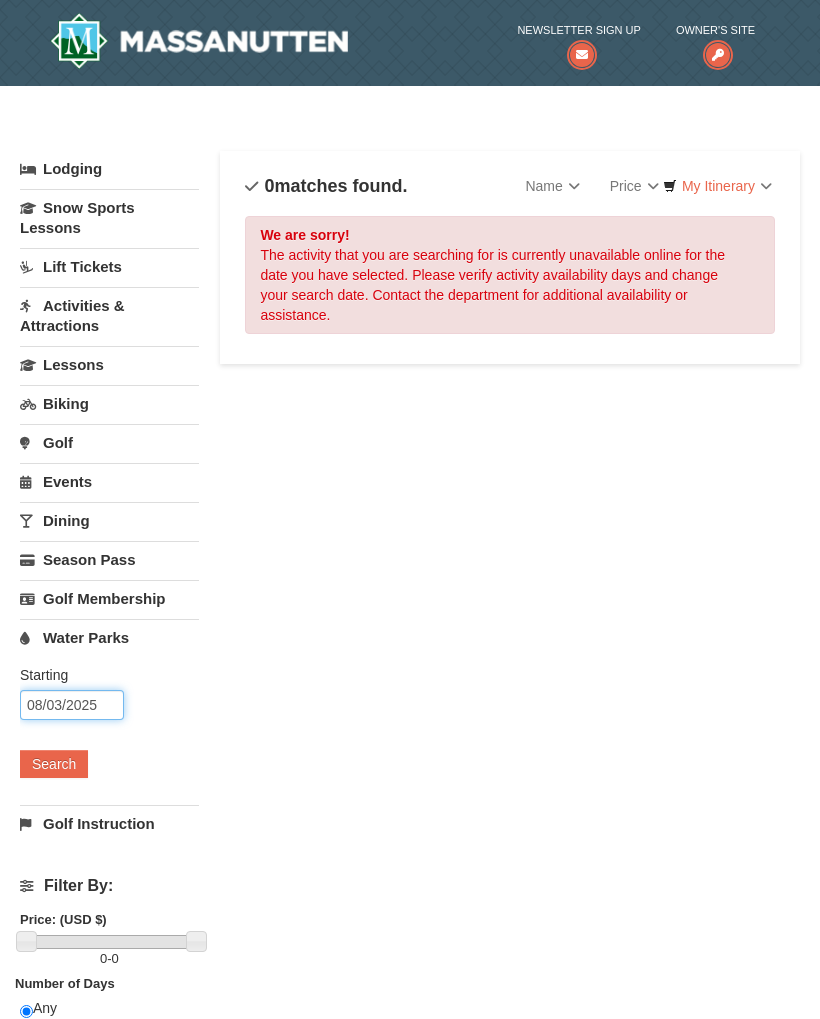 click on "08/03/2025" at bounding box center (72, 705) 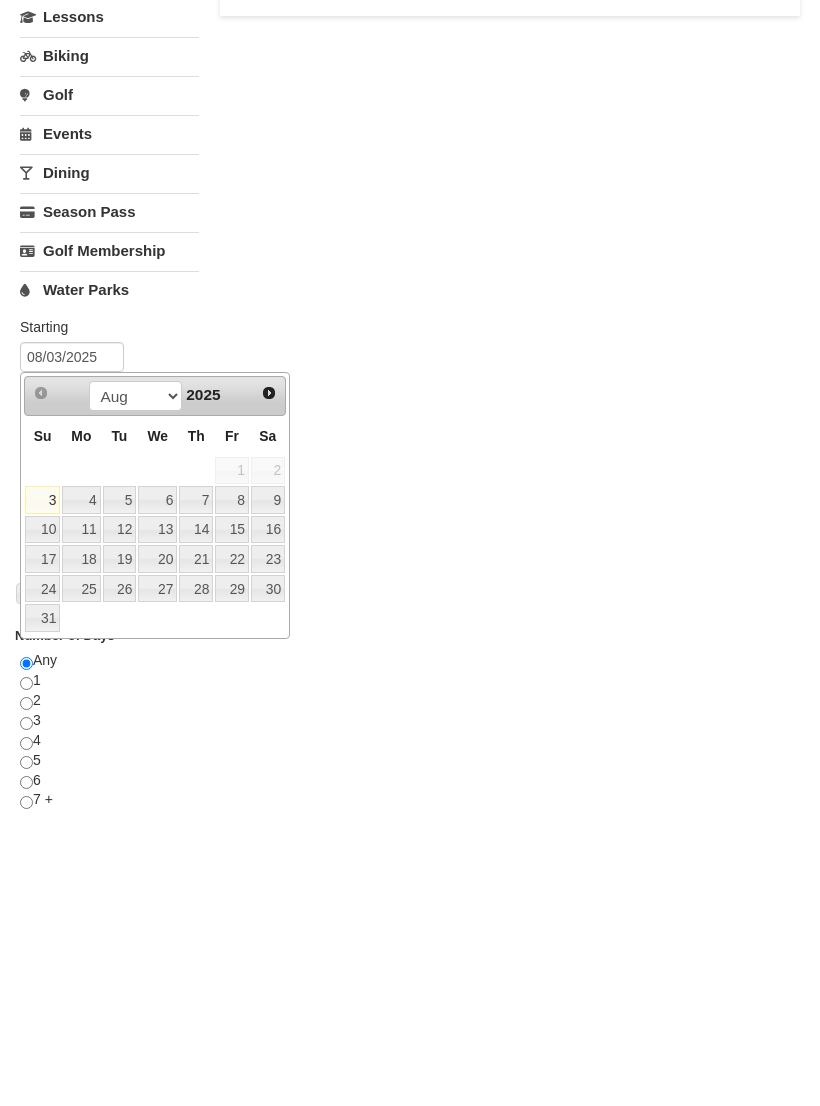 click on "4" at bounding box center (81, 787) 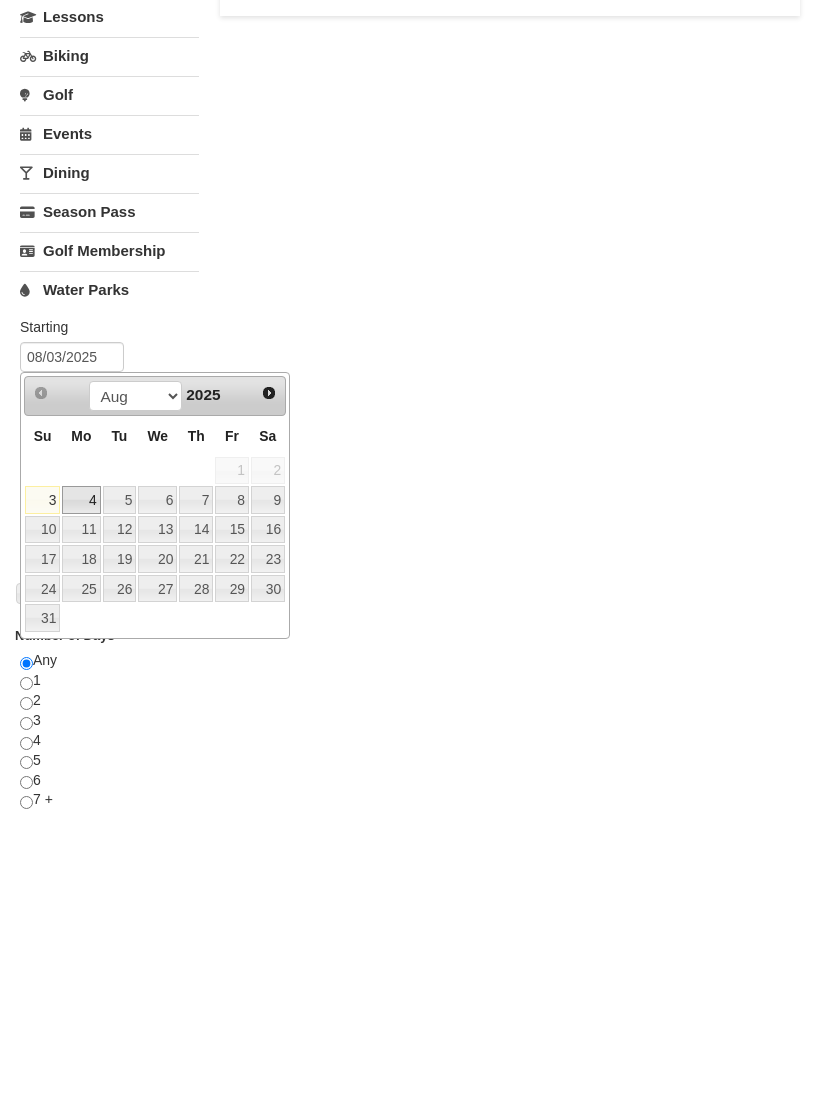 type on "08/04/2025" 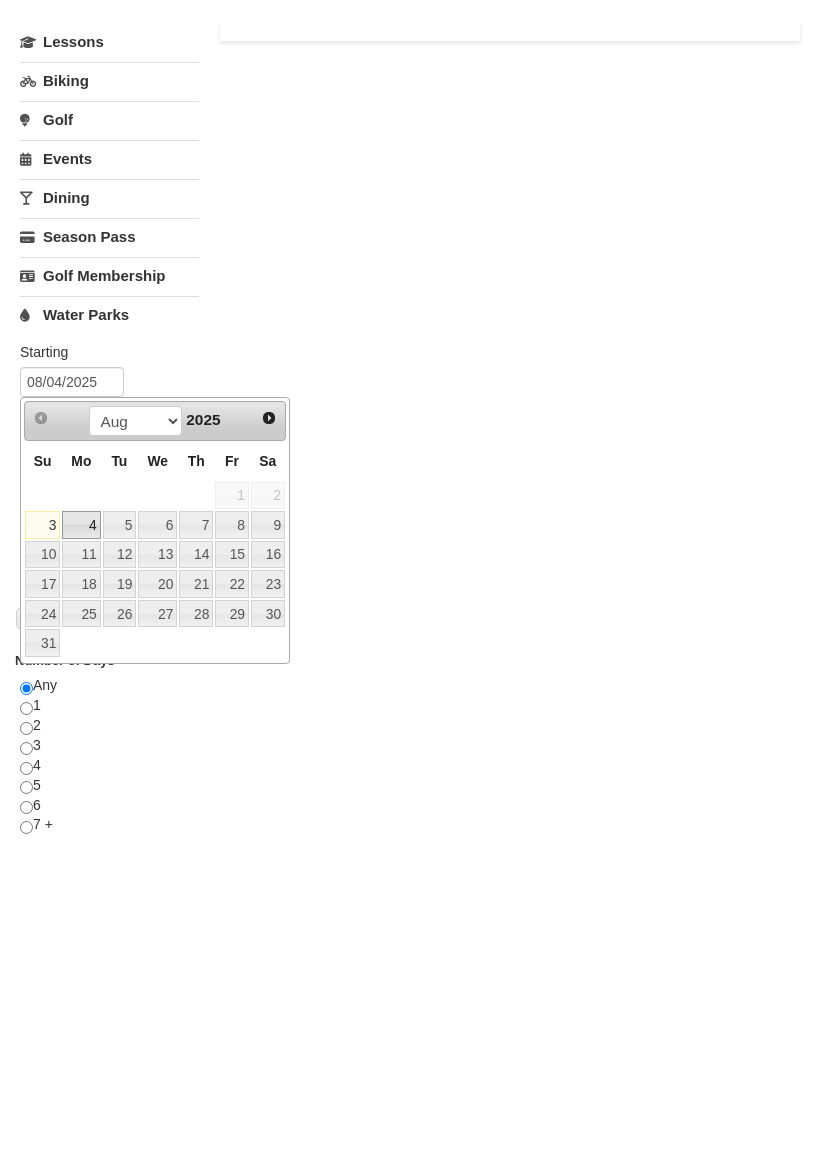 scroll, scrollTop: 349, scrollLeft: 0, axis: vertical 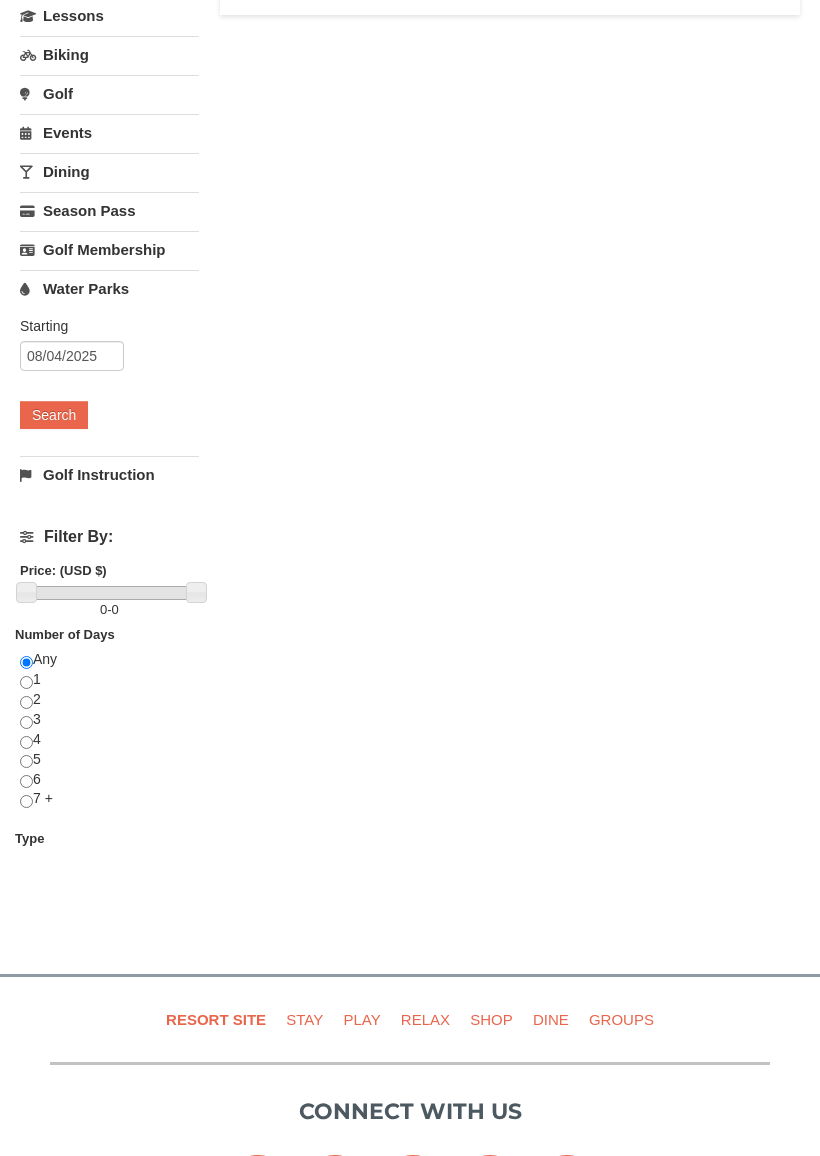 click on "Search" at bounding box center (54, 415) 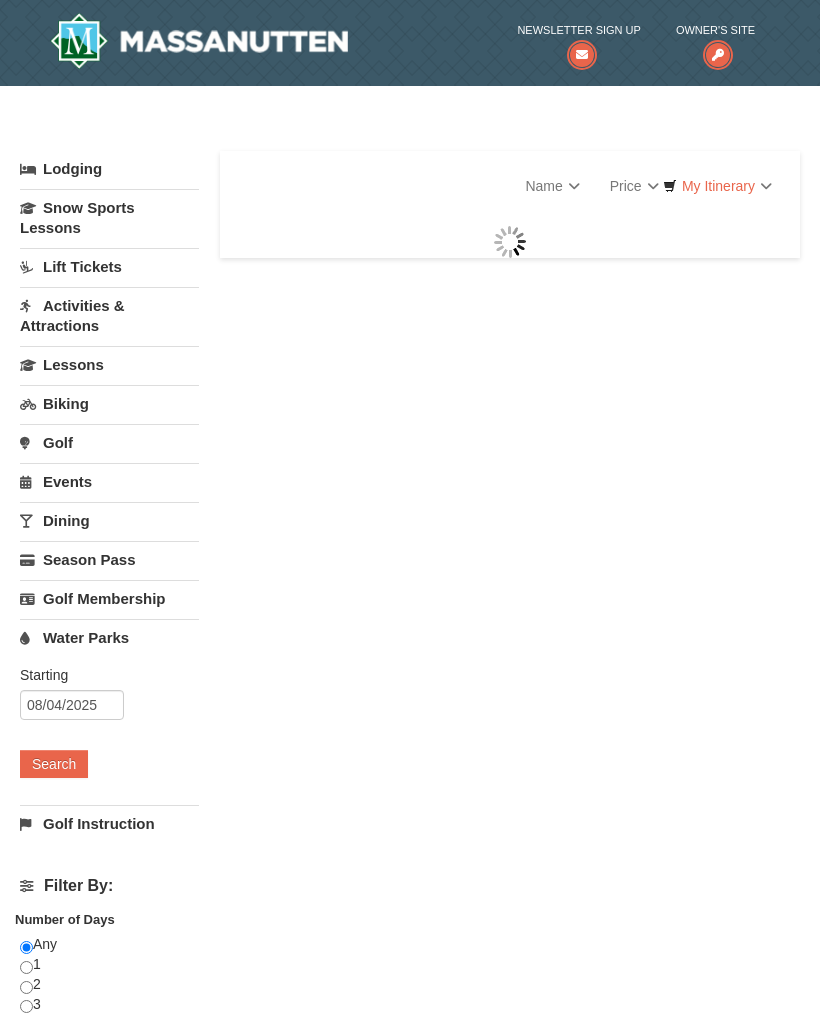 scroll, scrollTop: 0, scrollLeft: 0, axis: both 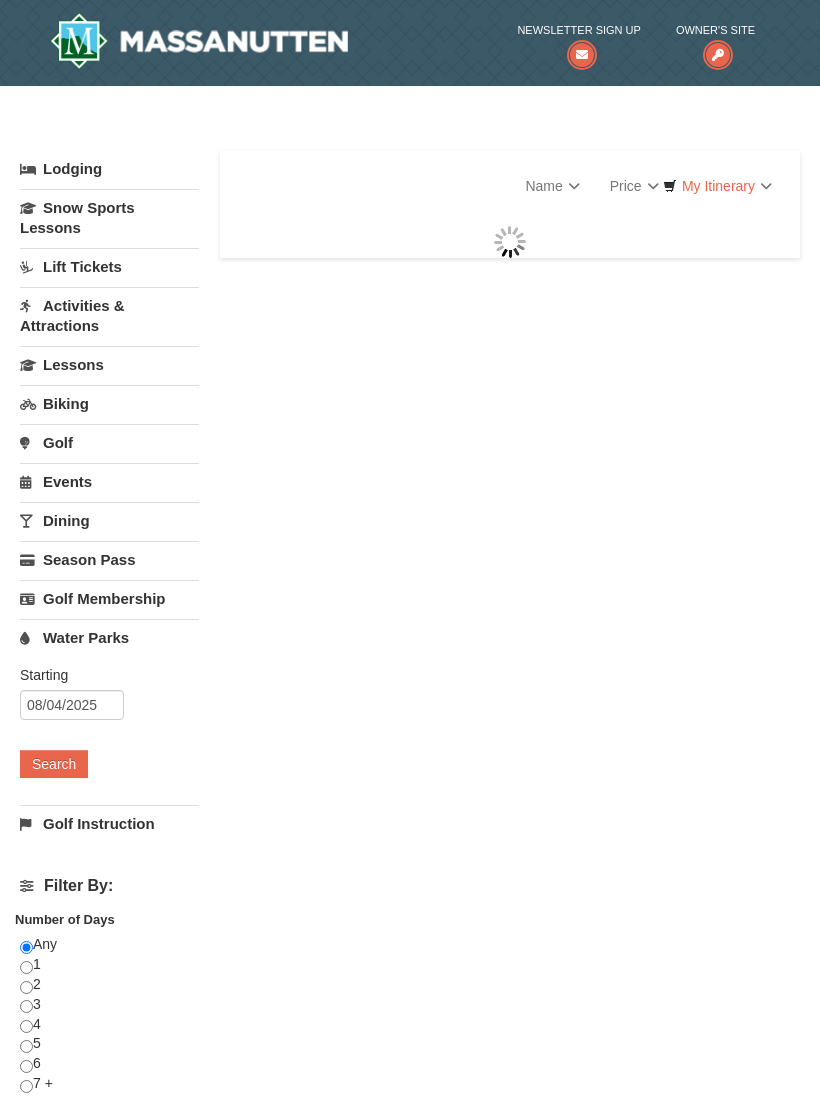 select on "8" 